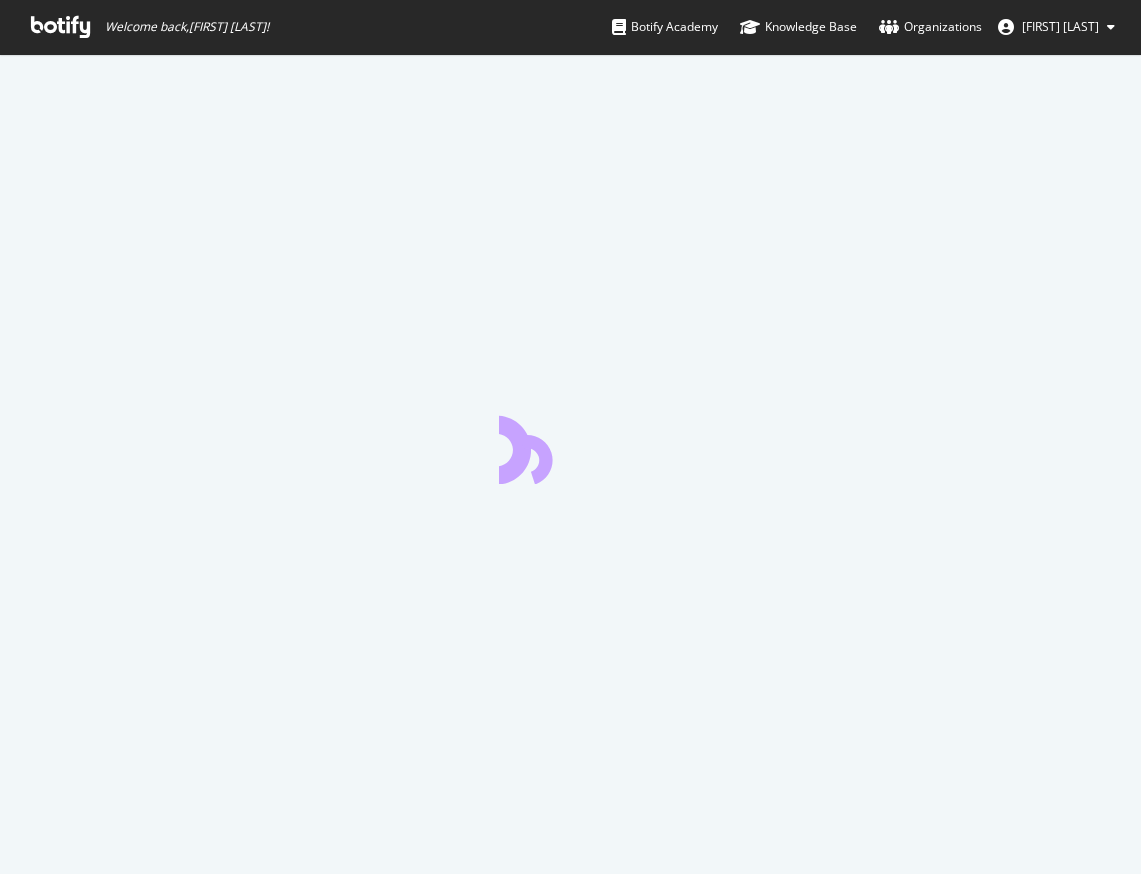 scroll, scrollTop: 0, scrollLeft: 0, axis: both 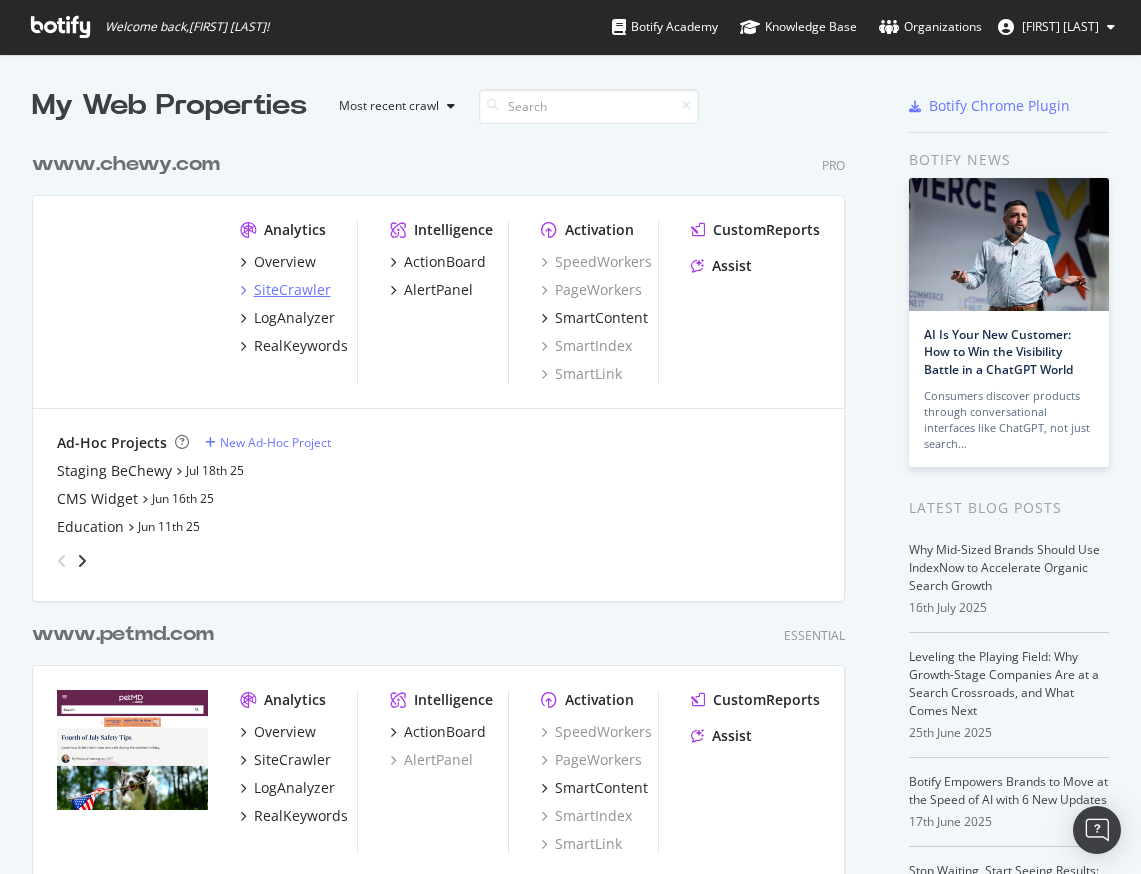 click on "SiteCrawler" at bounding box center (292, 290) 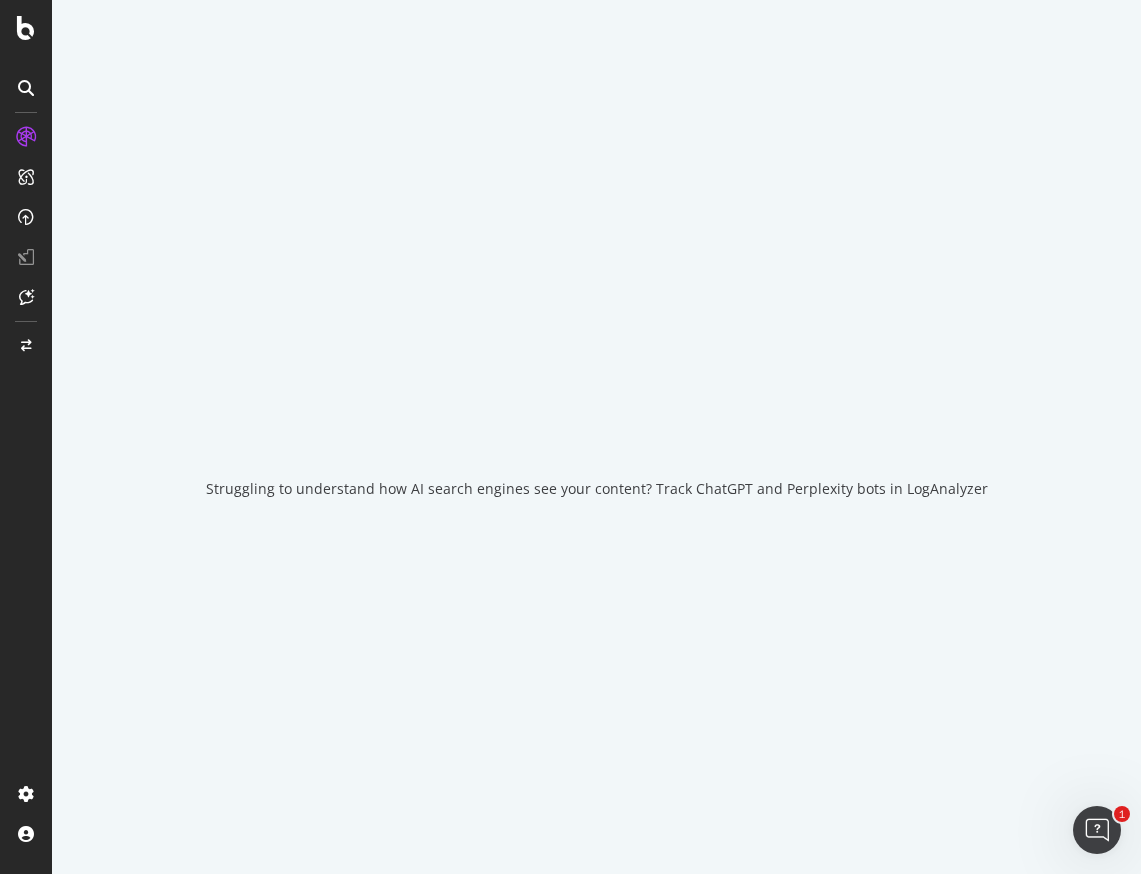 scroll, scrollTop: 0, scrollLeft: 0, axis: both 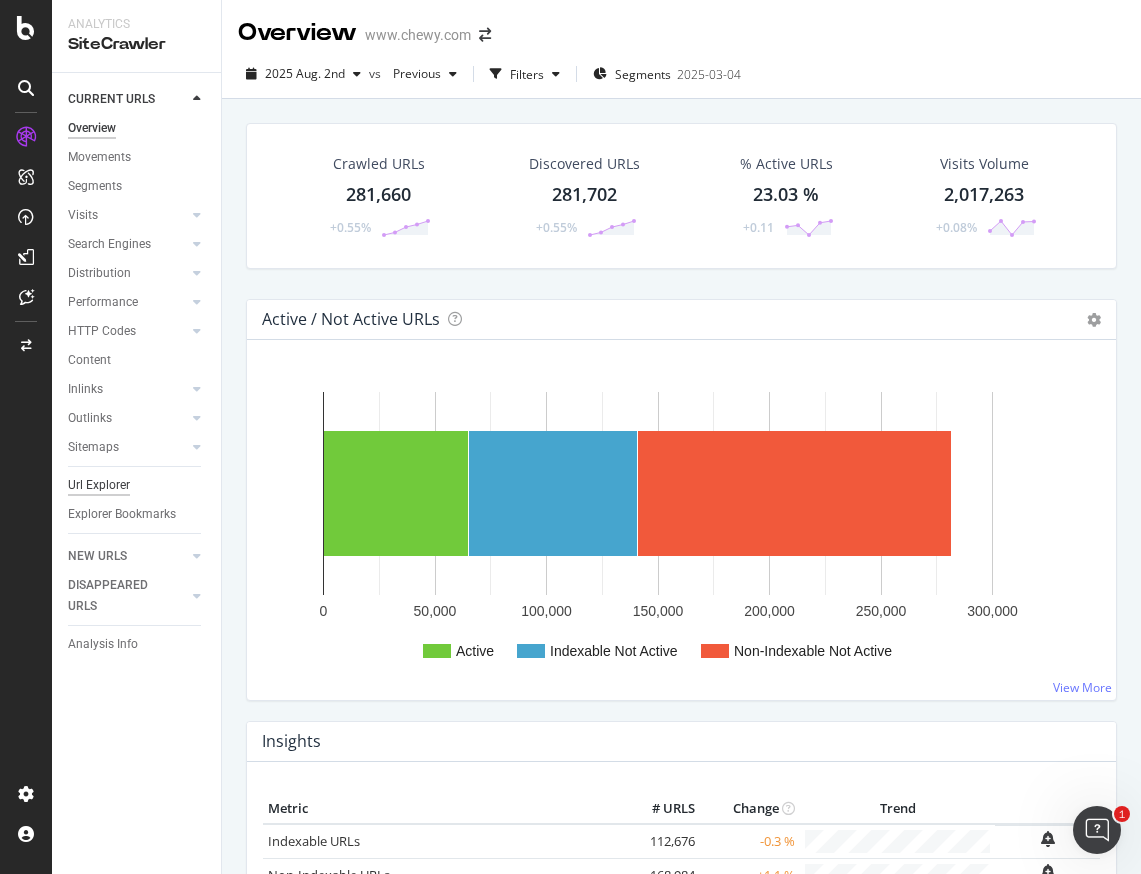 click on "Url Explorer" at bounding box center [99, 485] 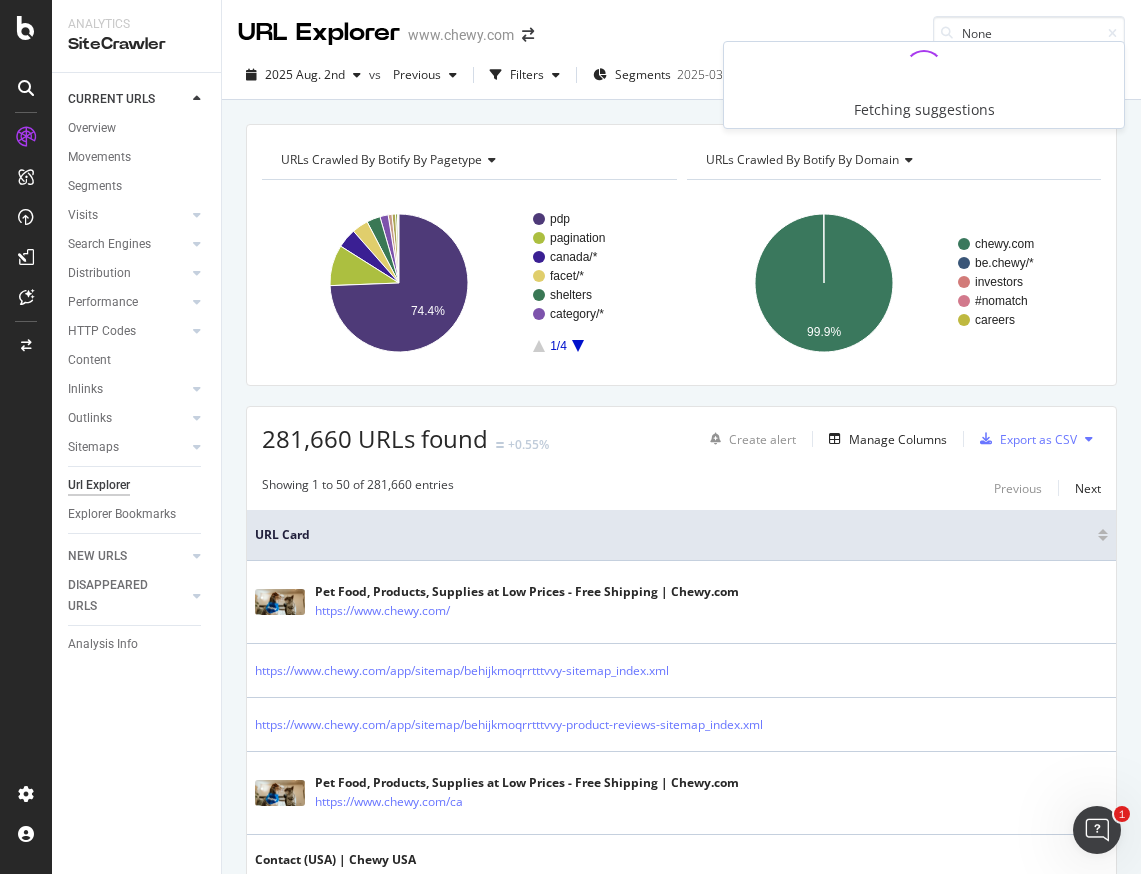type on "Non" 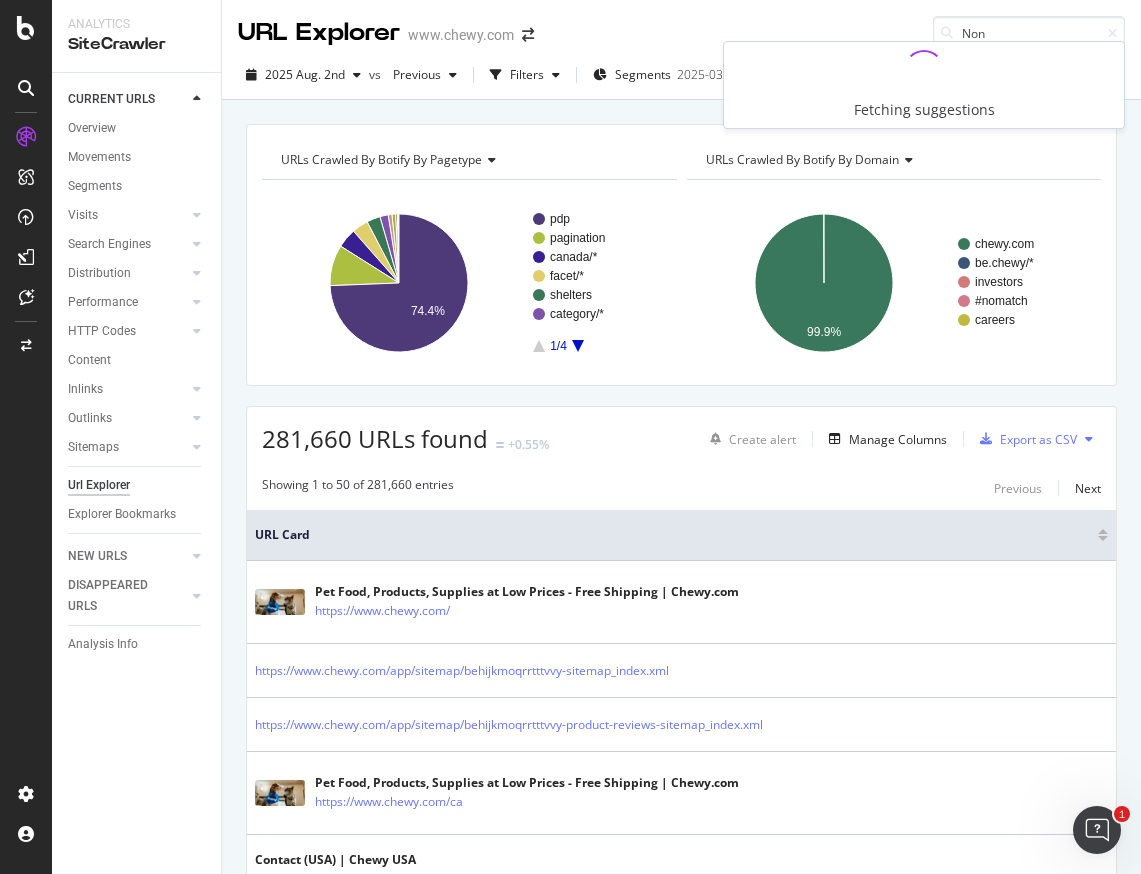 type 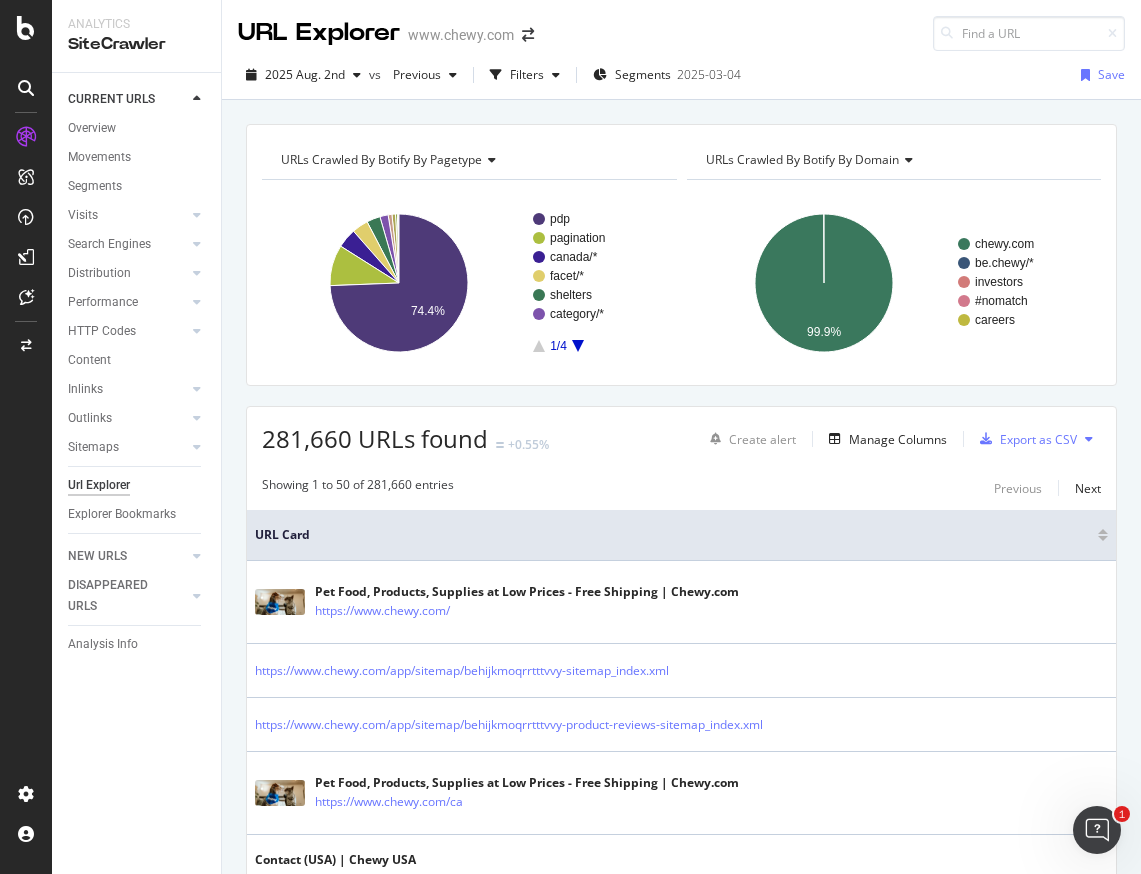 click on "URLs Crawled By Botify By pagetype
Chart (by Value) Table Expand Export as CSV Export as PNG Add to Custom Report
×
pdp pagination canada/* facet/* shelters category/* 1/4 74.4% pagetype Crawled URLs pdp 209,509 pagination 26,965 canada/* 12,854 facet/* 10,788 shelters 8,967 category/* 5,460 education 2,494 brand/* 2,346 superlative 1,213 hvsp 481 deals 273 be.chewy/* 160 #nomatch 38 cms 30 vet-care 30 investor 17 pet-health 9 static-resources 7 account 6 career 6 home 4 jobs/* 2 gift-guide 1 0/0
URLs Crawled By Botify By domain
Chart (by Value) Table Expand Export as CSV Export as PNG Add to Custom Report
×
chewy.com be.chewy/* investors #nomatch careers 99.9% domain chewy.com 7" at bounding box center (681, 255) 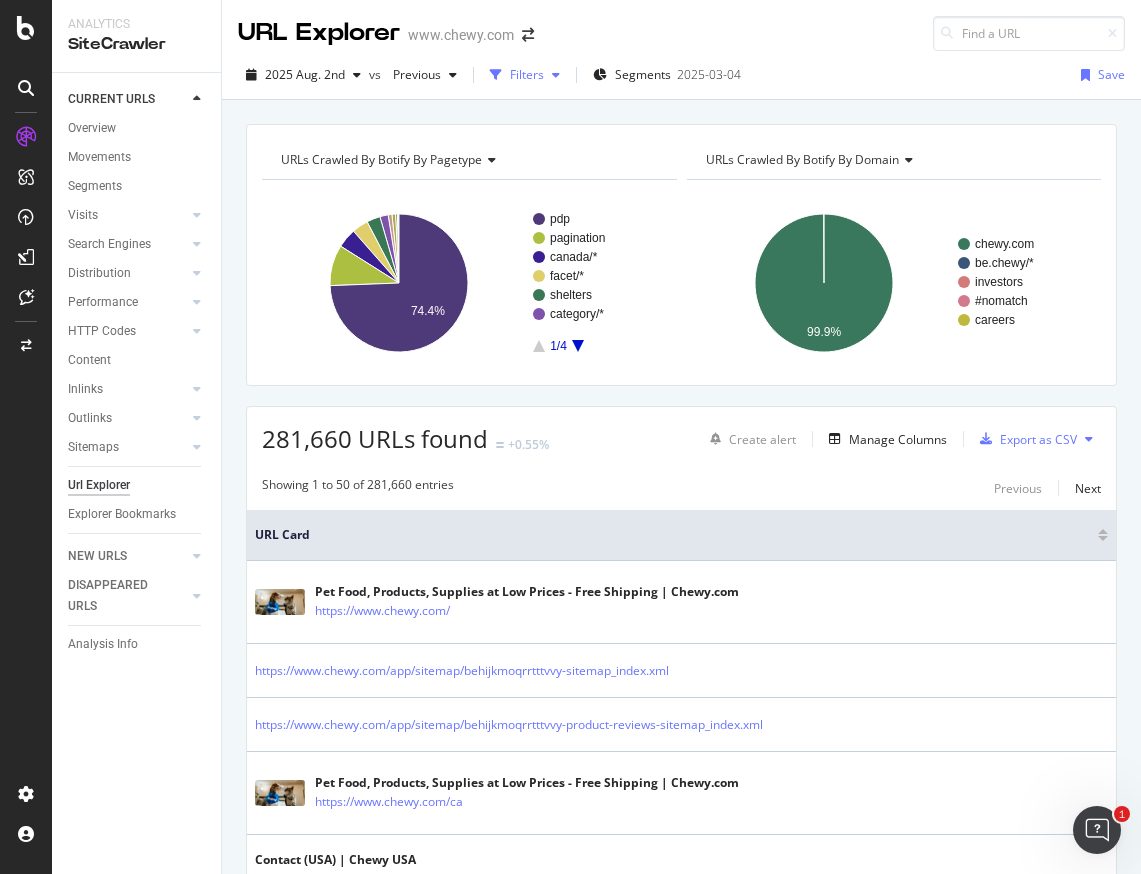 click on "Filters" at bounding box center (525, 75) 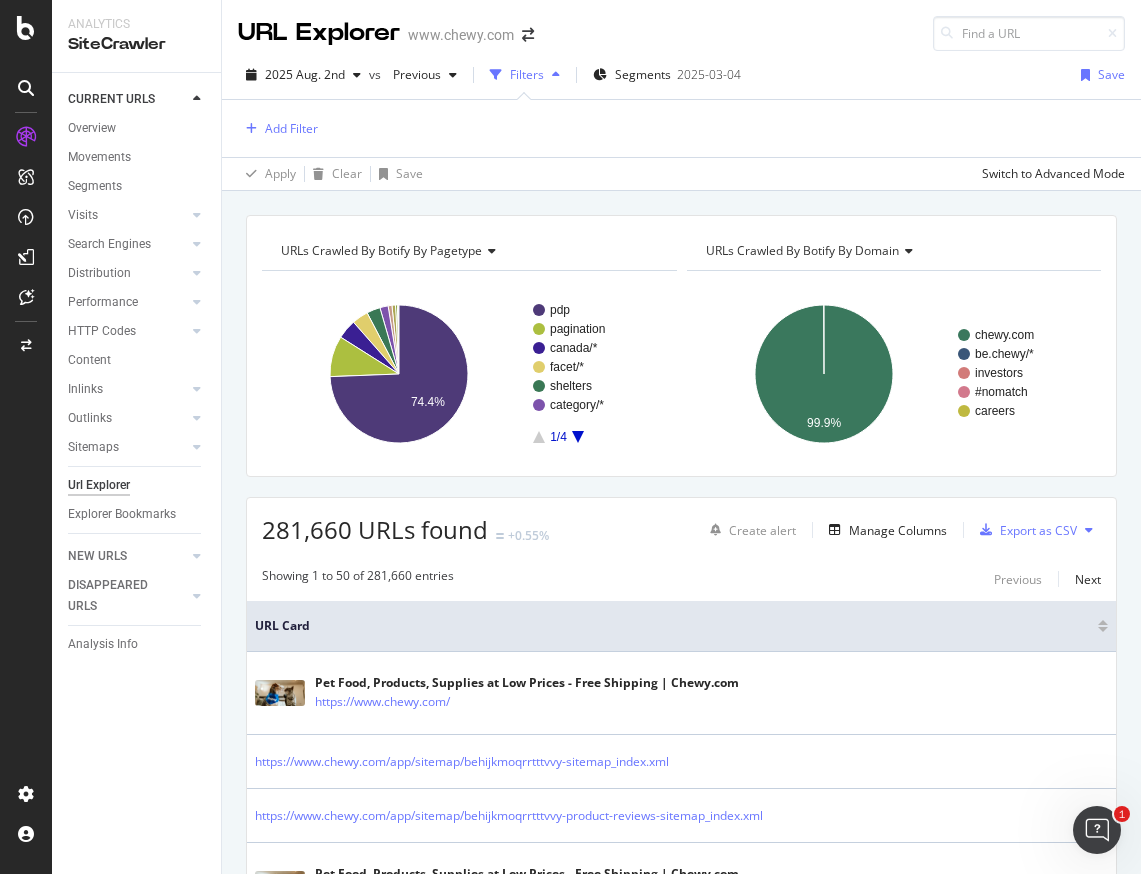 click on "Add Filter" at bounding box center [278, 128] 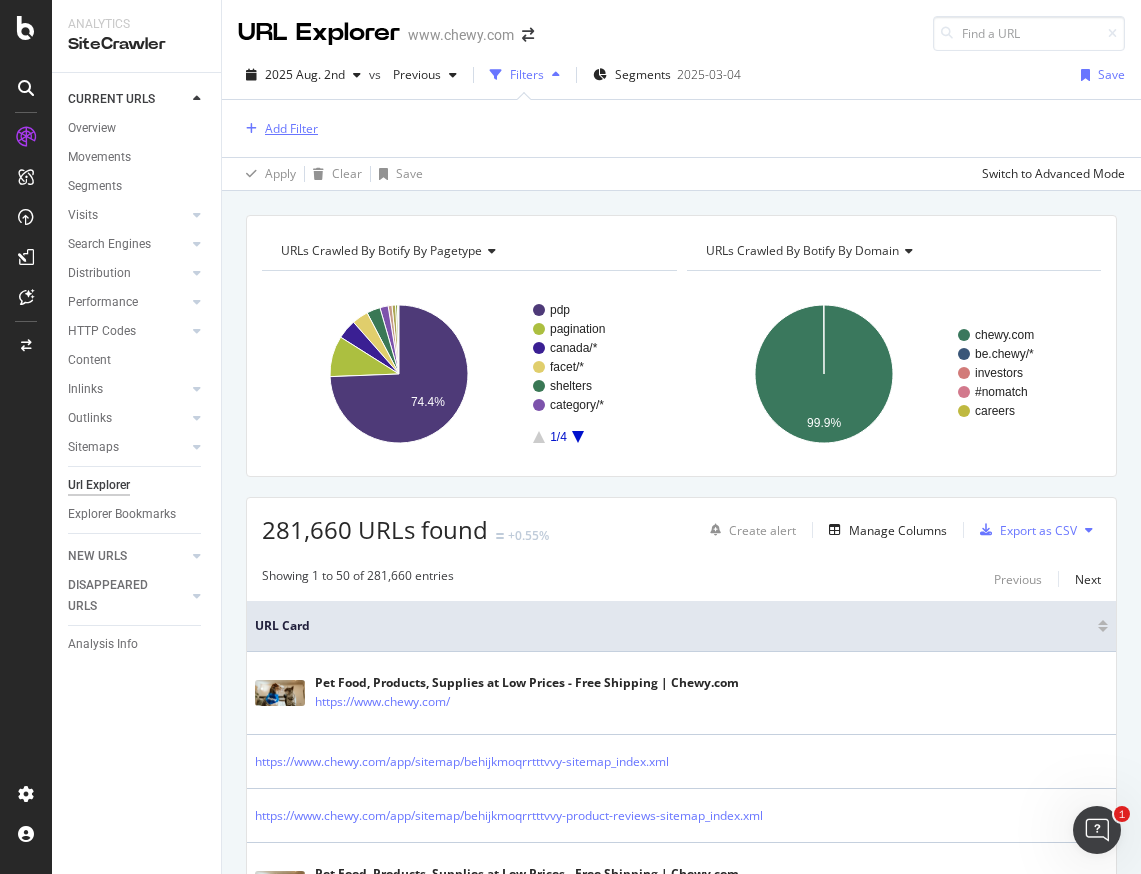 click on "Add Filter" at bounding box center (291, 128) 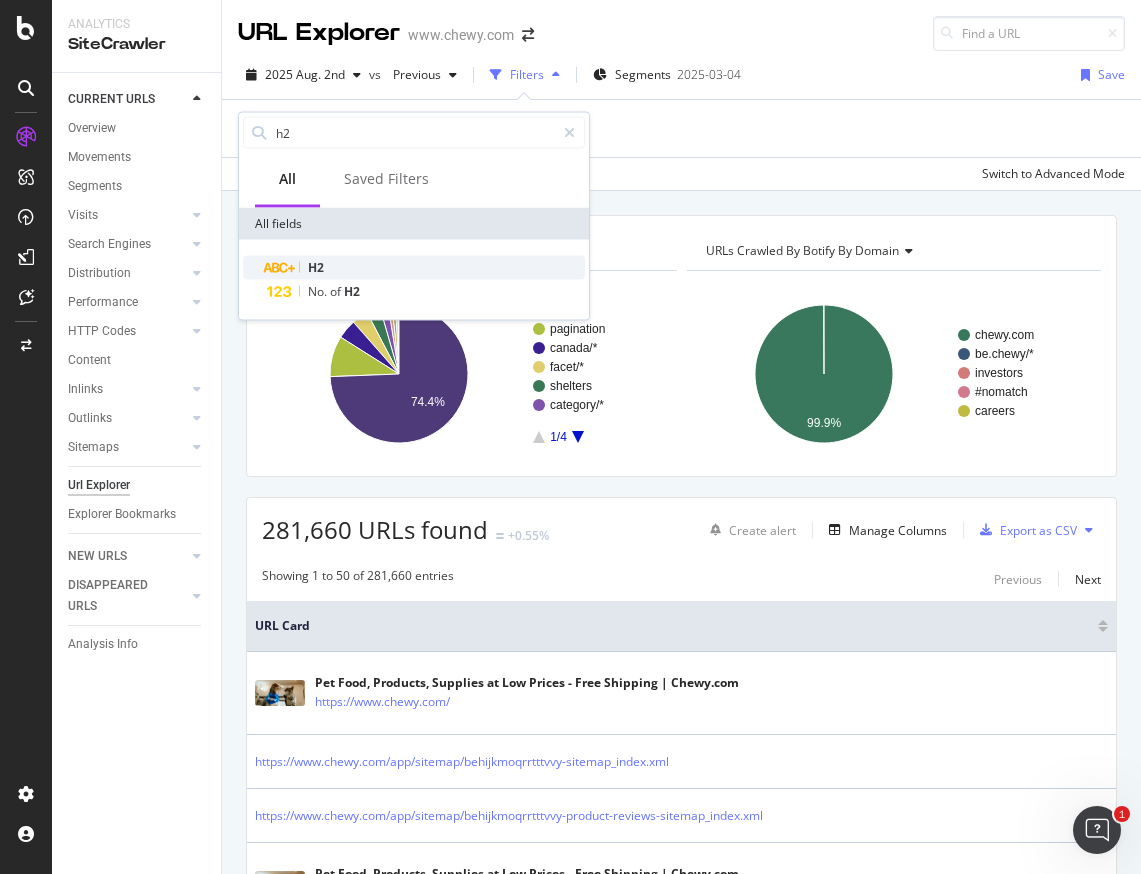 type on "h2" 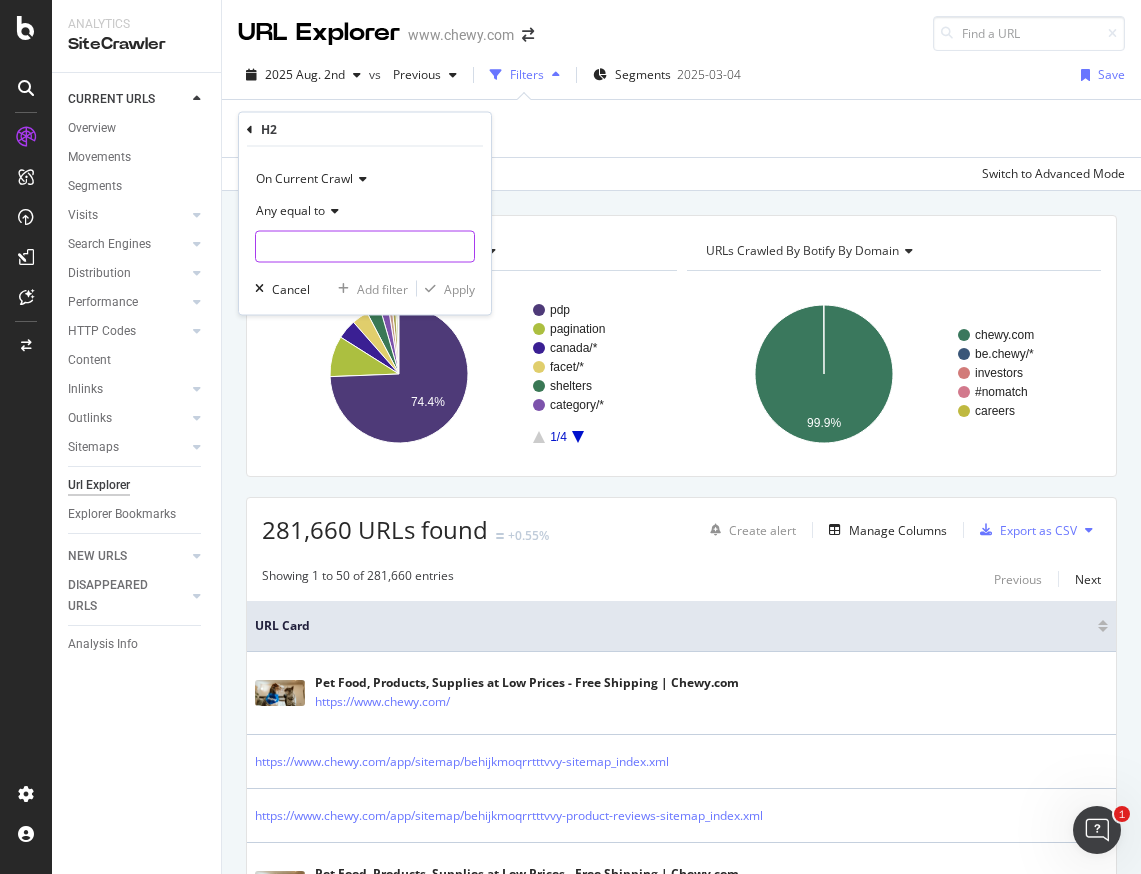click at bounding box center [365, 247] 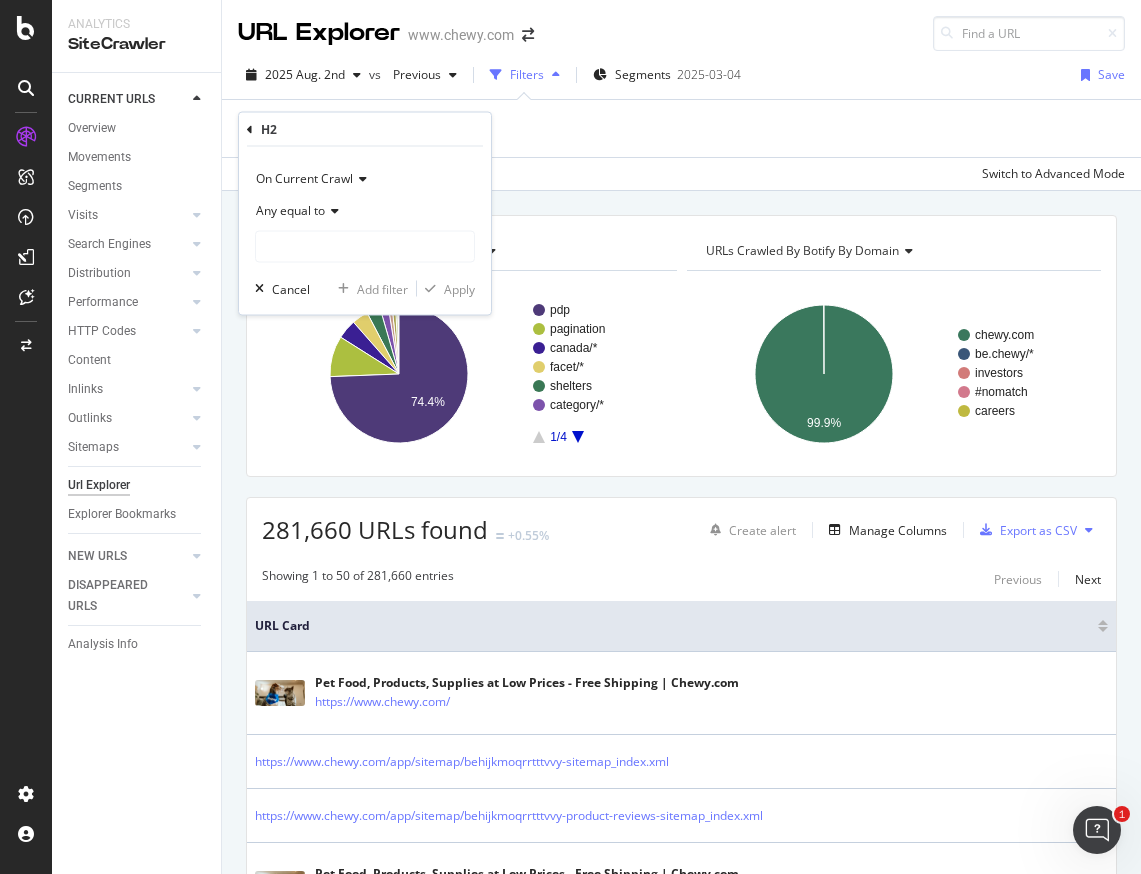 click on "Any equal to" at bounding box center [290, 210] 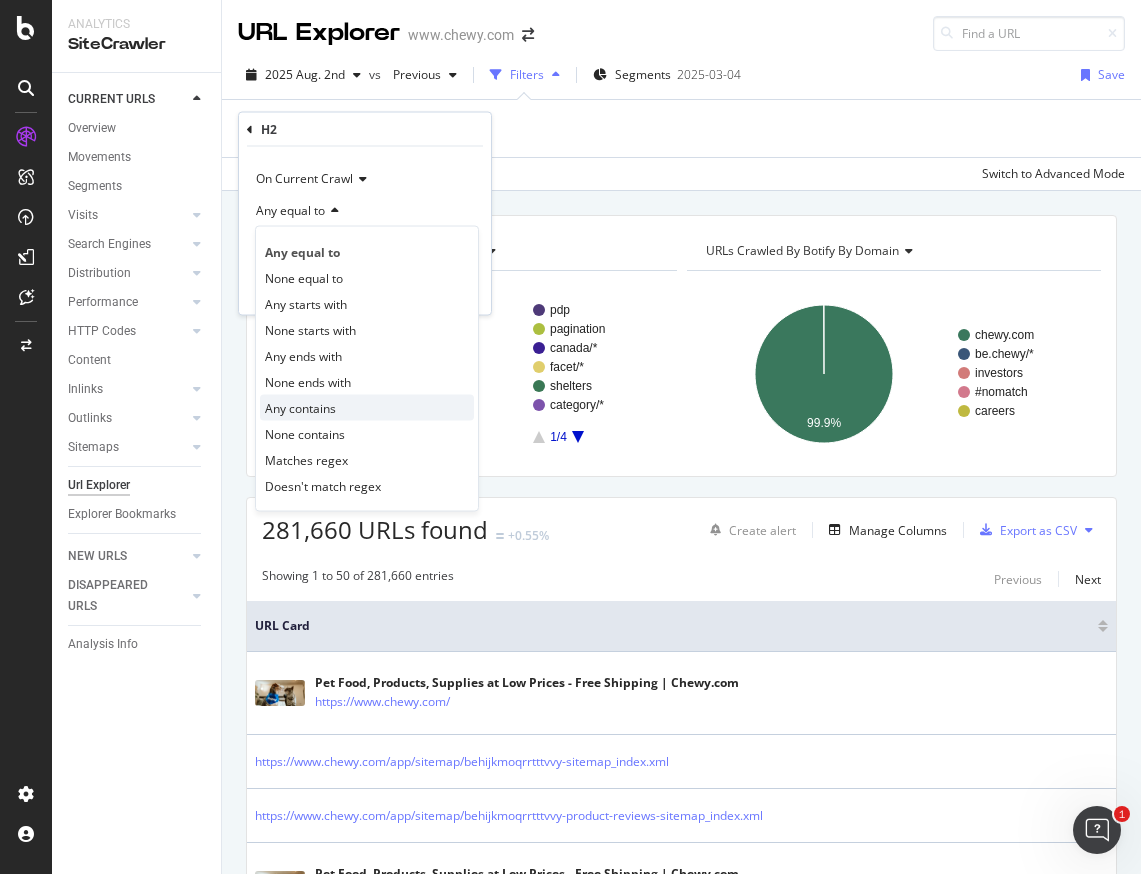 click on "Any contains" at bounding box center [367, 408] 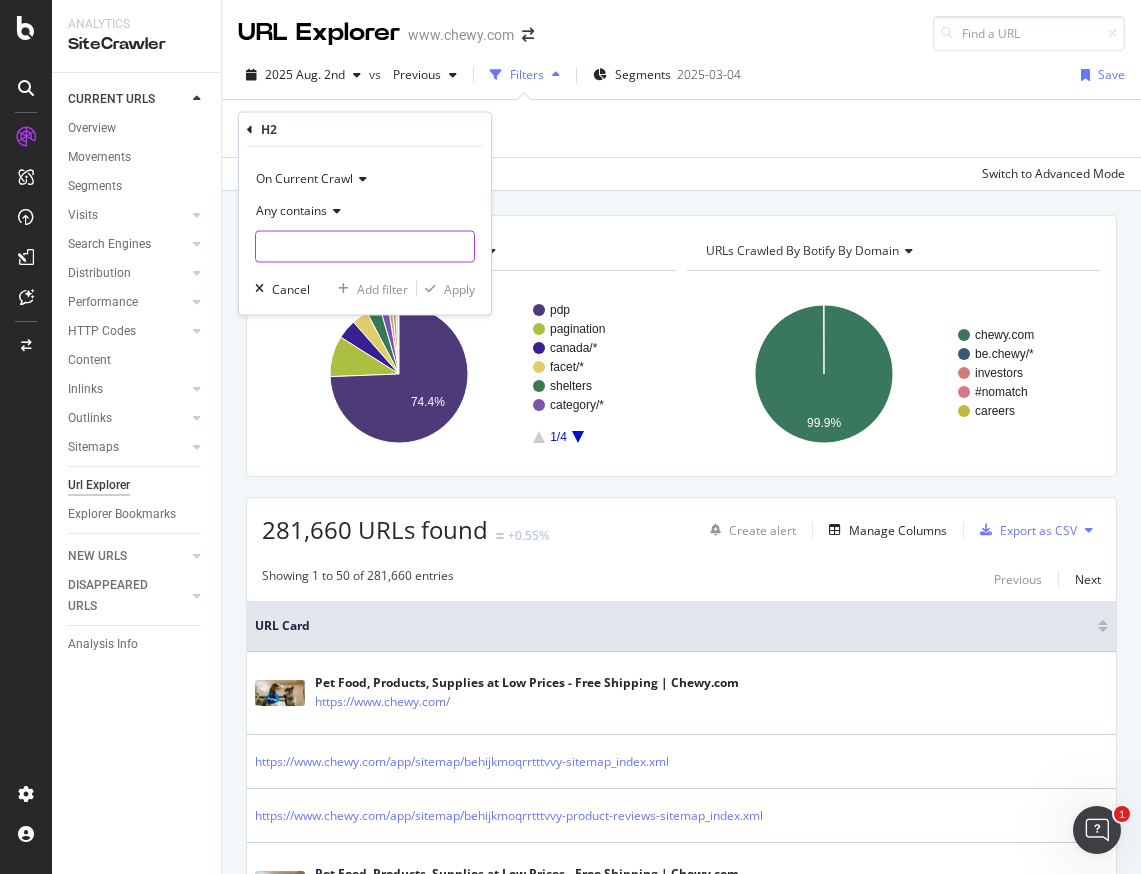 click at bounding box center (365, 247) 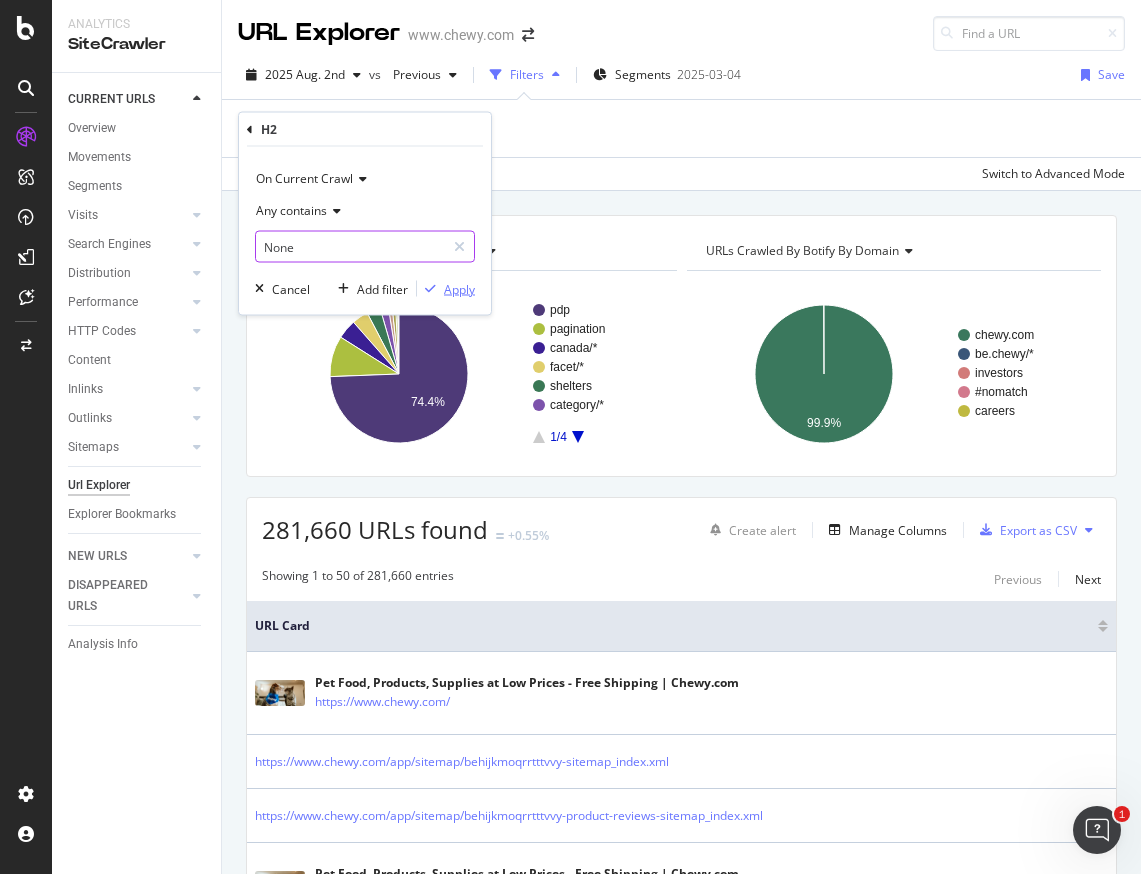 type on "None" 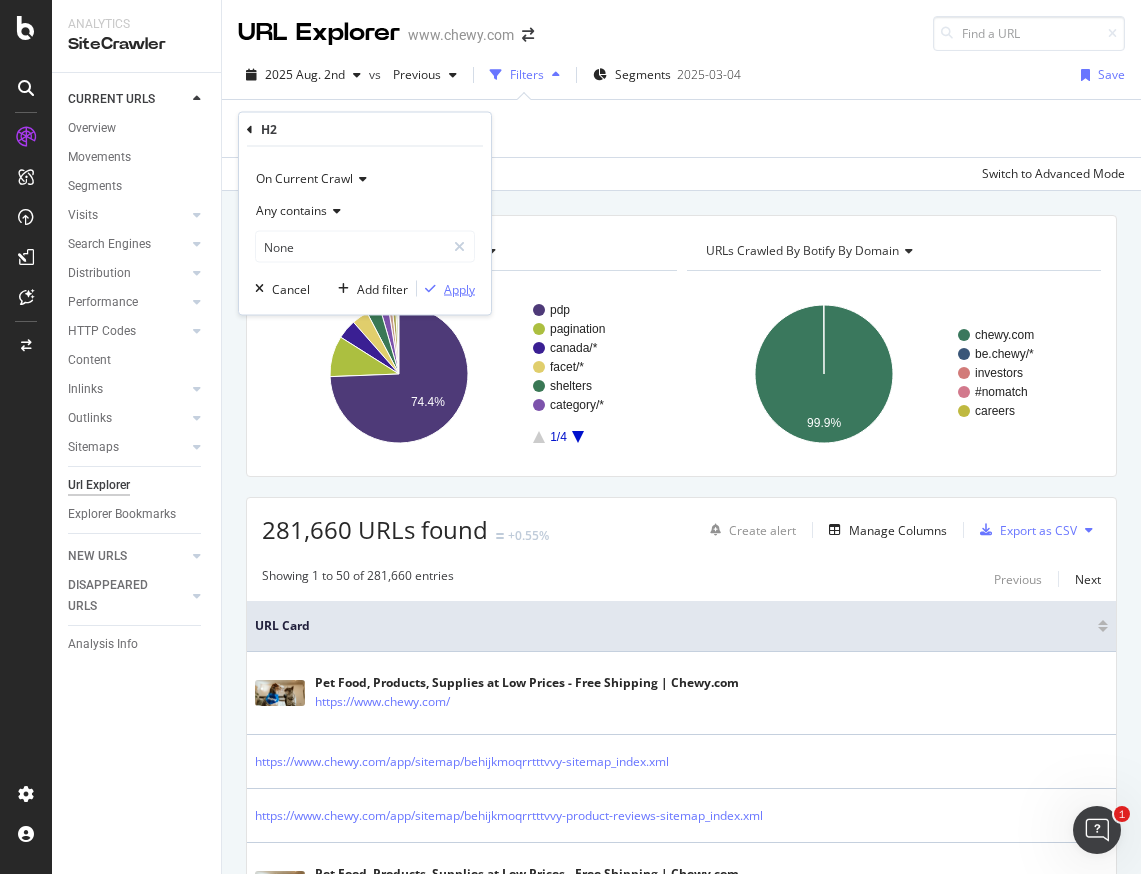 click on "Apply" at bounding box center [459, 288] 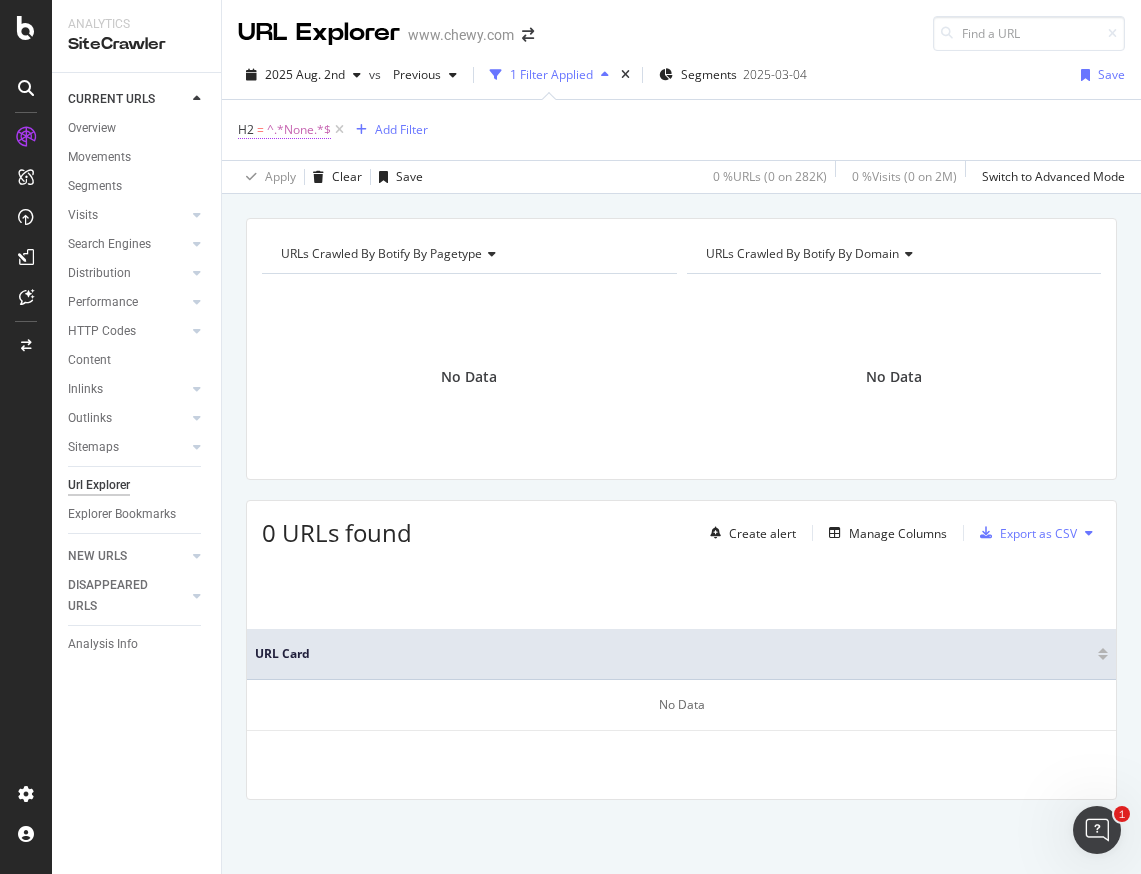 click on "^.*None.*$" at bounding box center [299, 130] 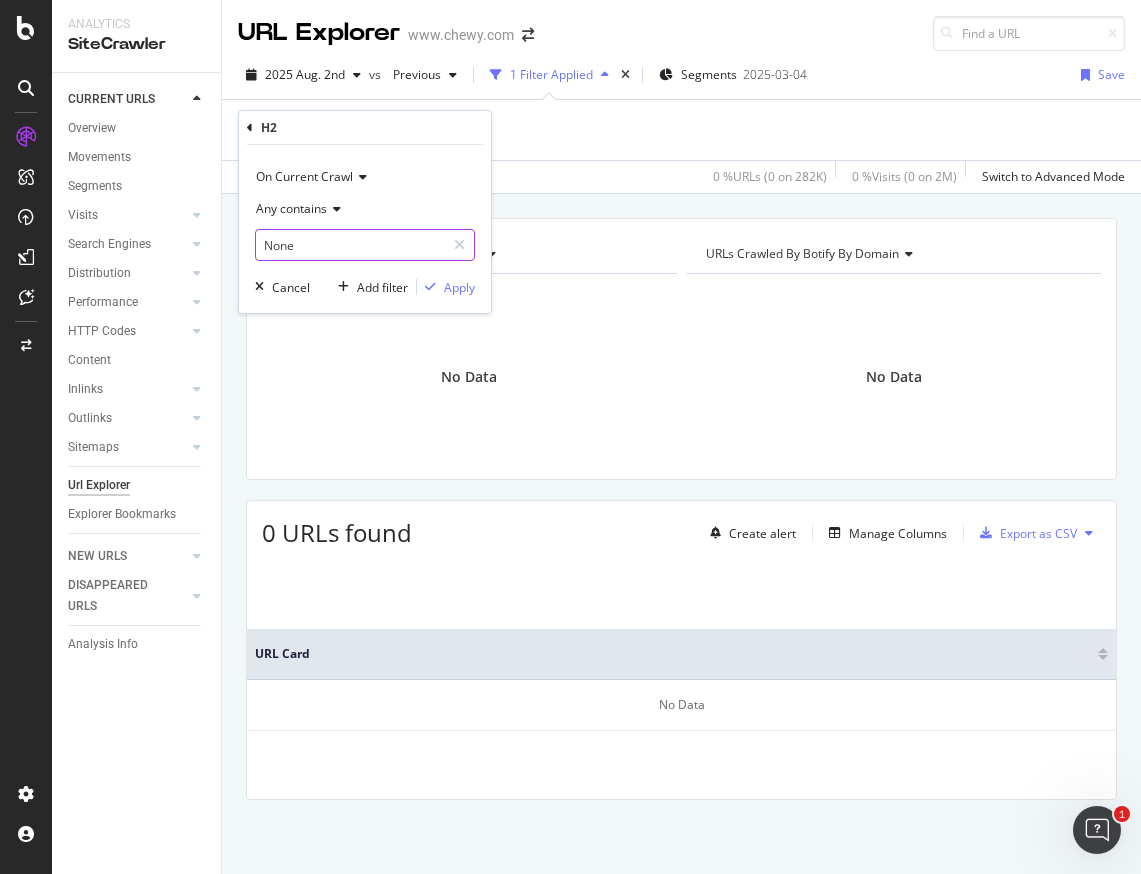 click on "None" at bounding box center (350, 245) 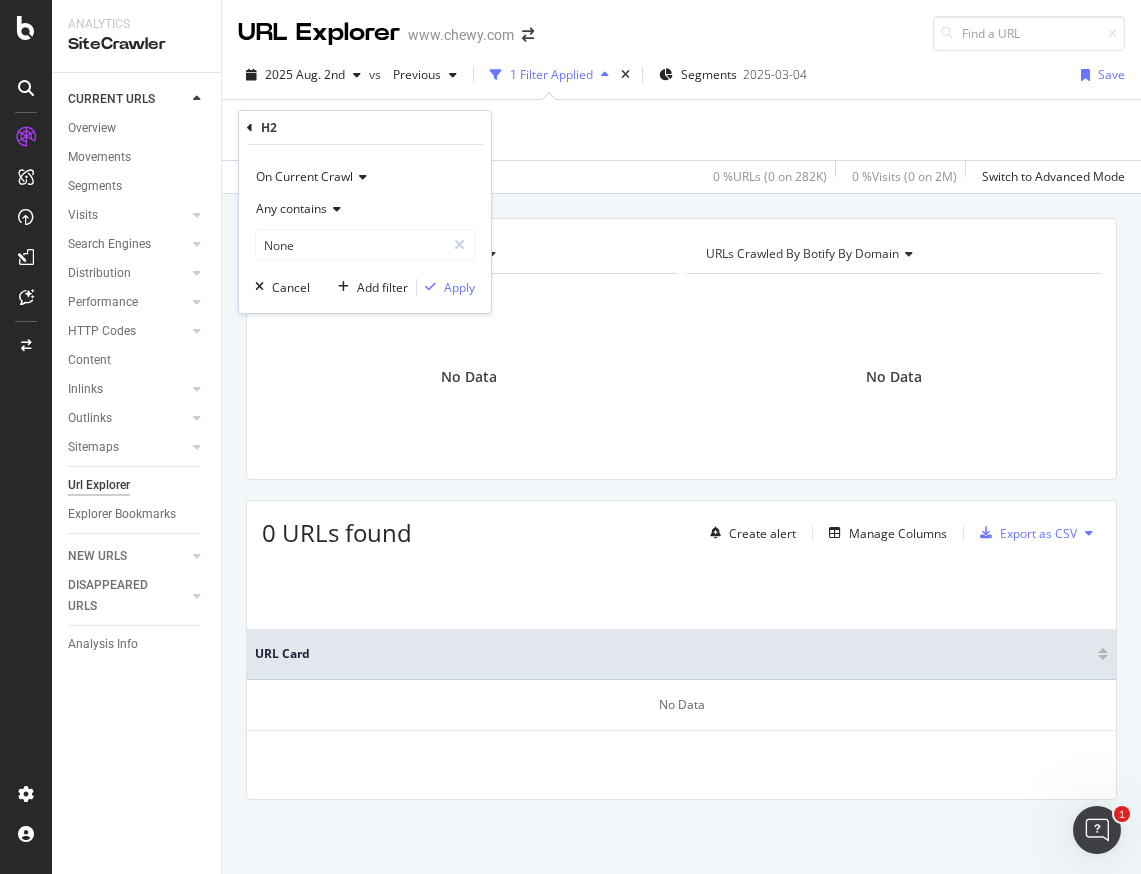 click at bounding box center [250, 128] 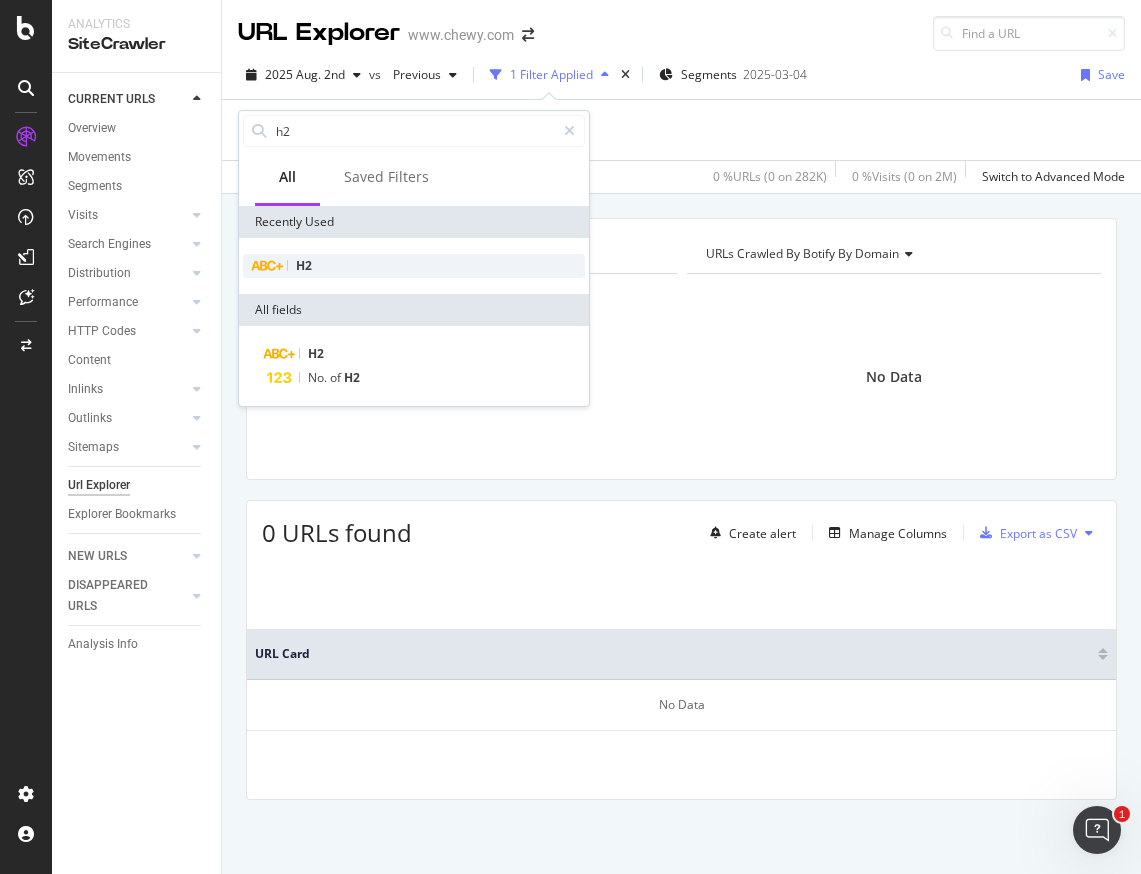 click on "H2" at bounding box center (414, 266) 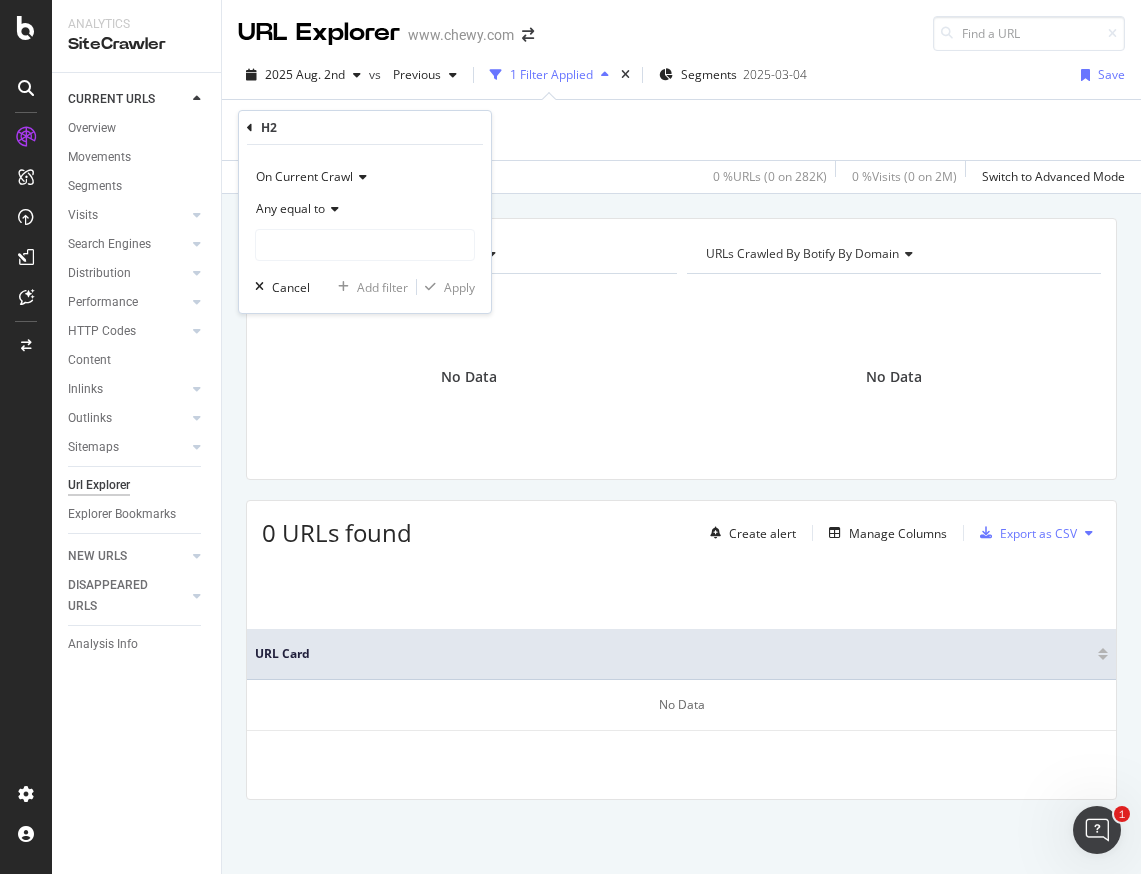 click at bounding box center (332, 209) 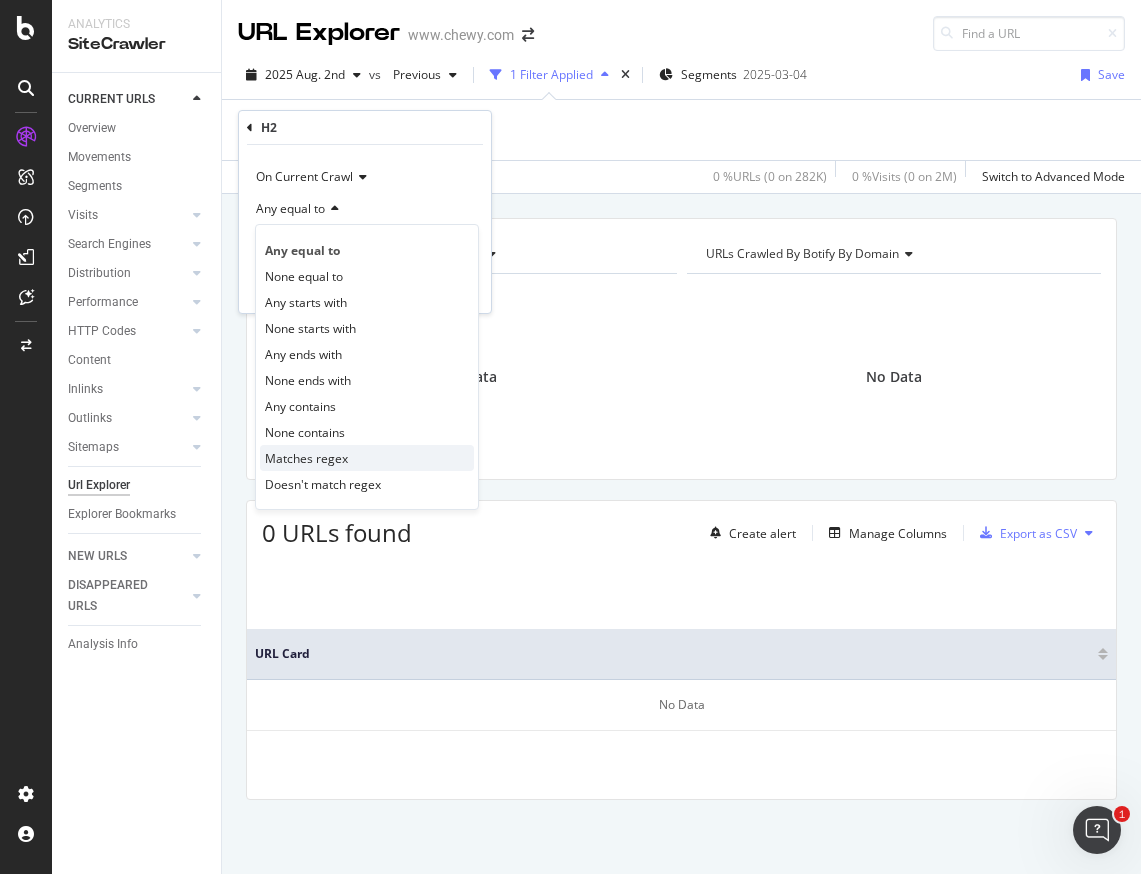 click on "Matches regex" at bounding box center (306, 458) 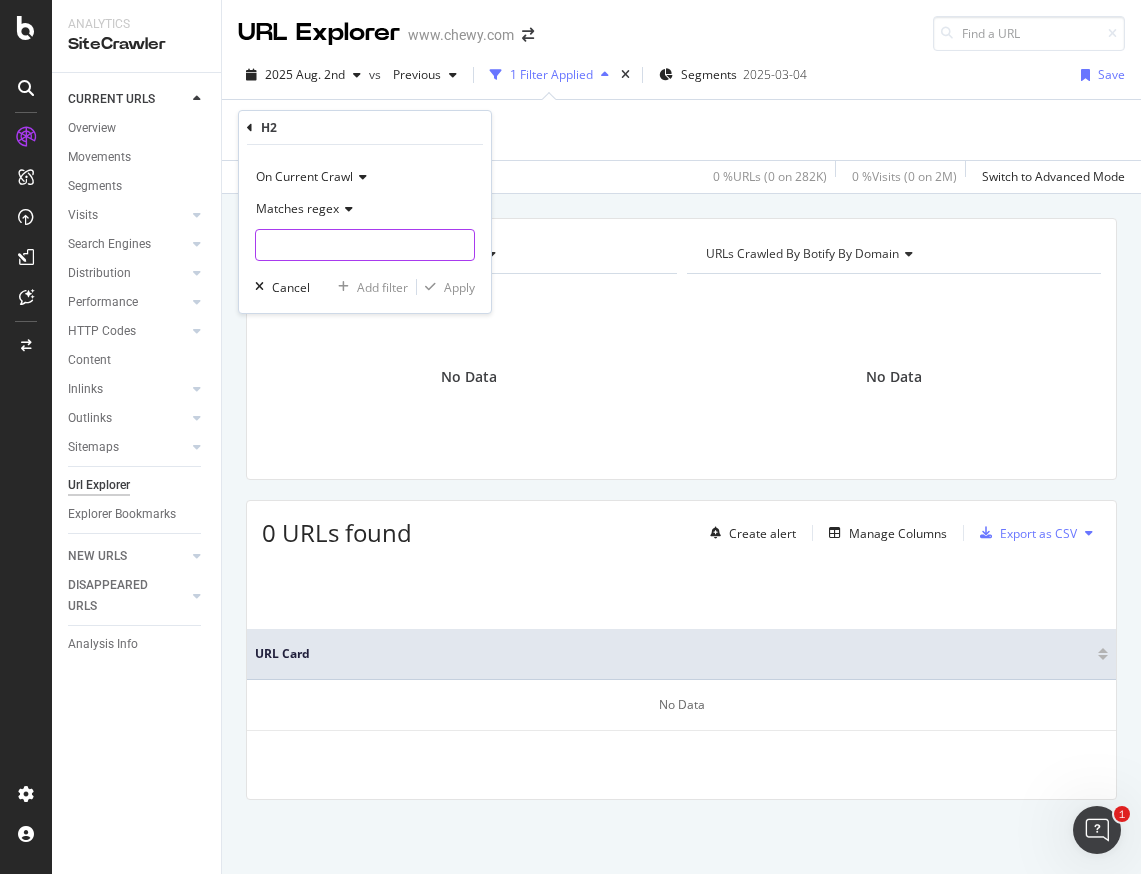 click at bounding box center (365, 245) 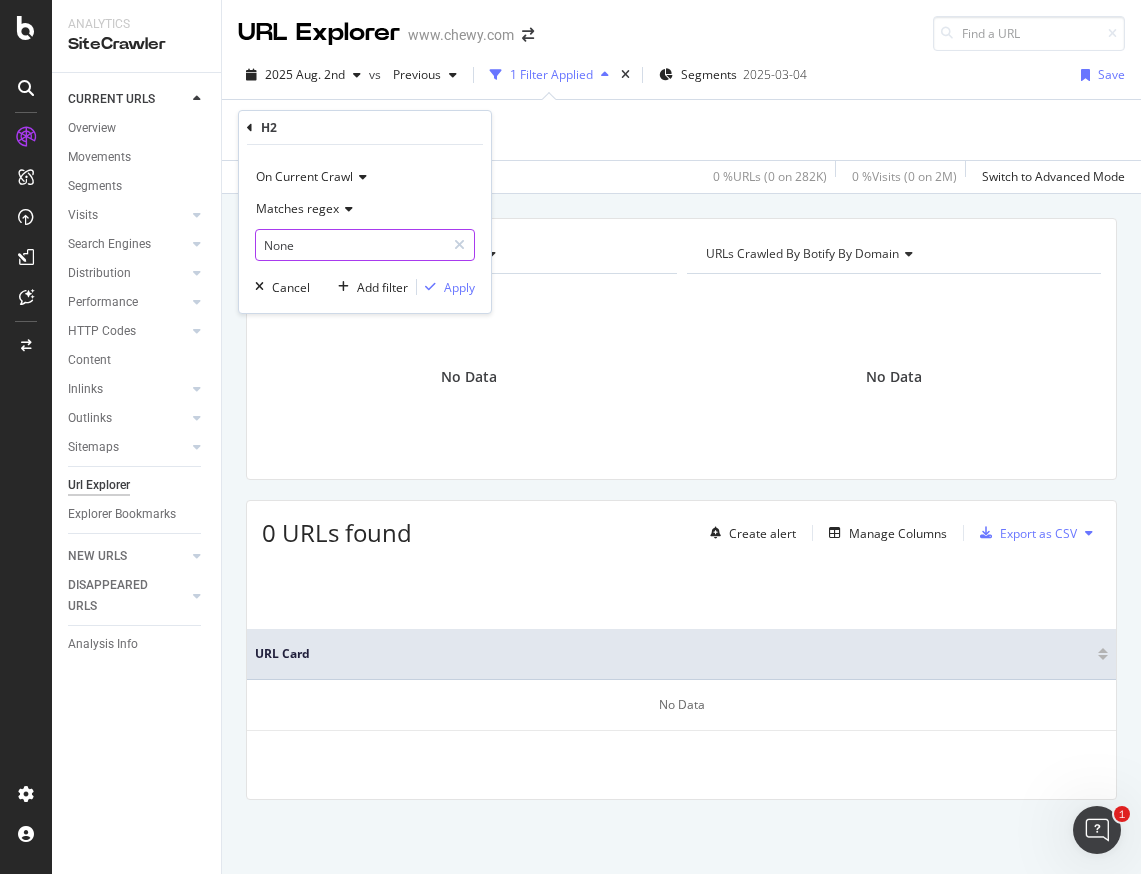 click on "None" at bounding box center (350, 245) 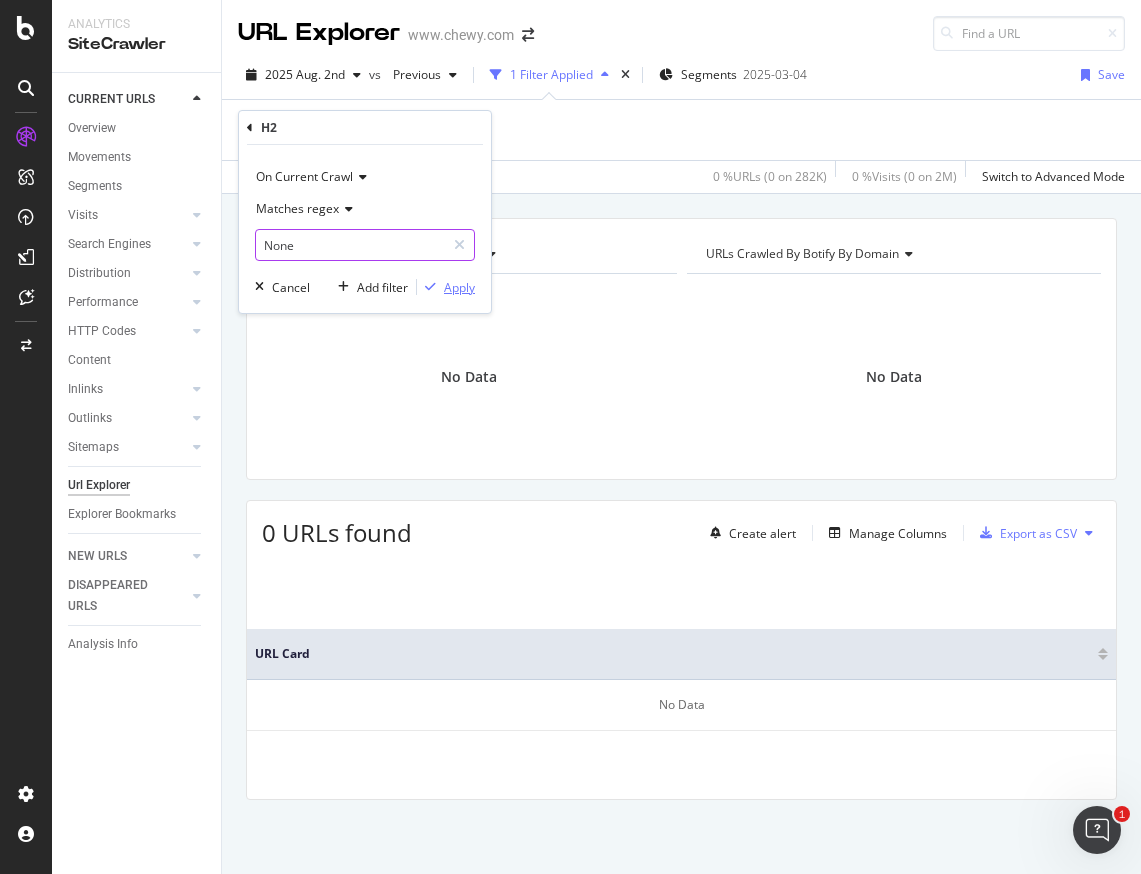 type on "None" 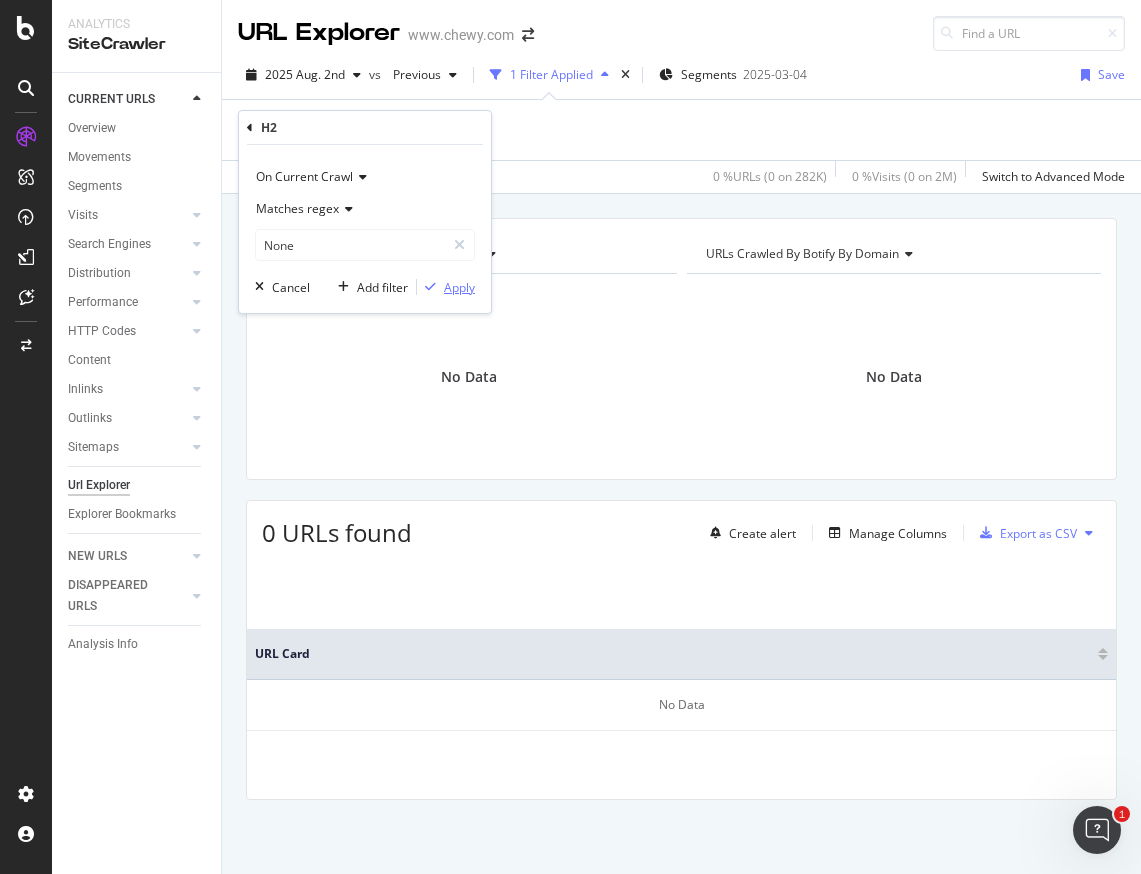 click on "Apply" at bounding box center [459, 287] 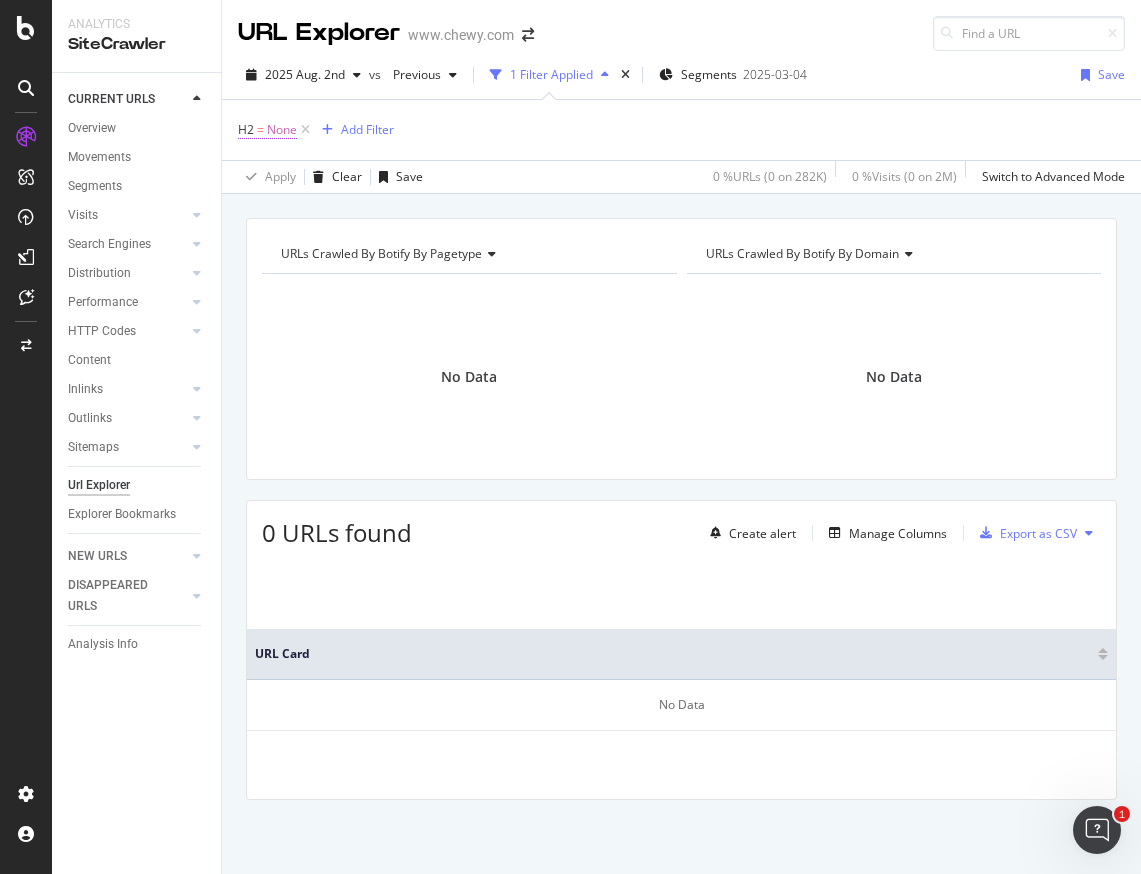 click on "None" at bounding box center [282, 130] 